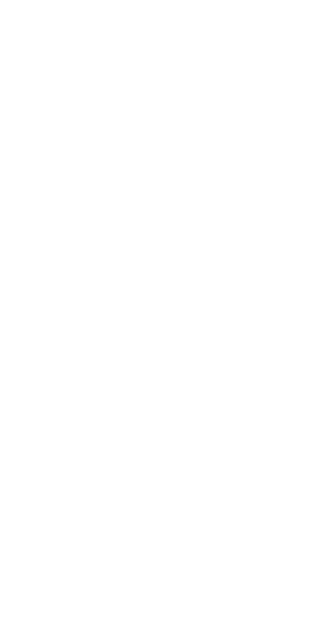 scroll, scrollTop: 0, scrollLeft: 0, axis: both 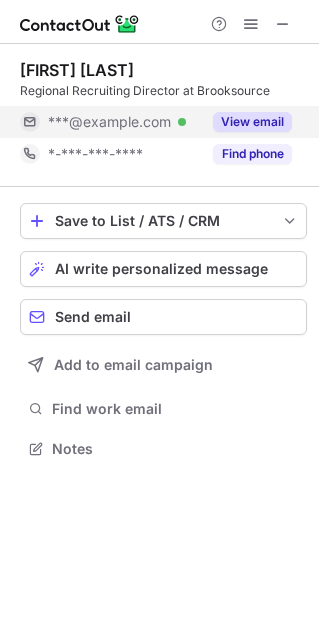 click on "View email" at bounding box center [252, 122] 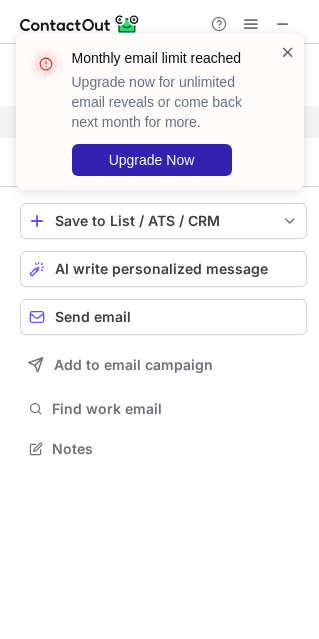 click at bounding box center [288, 52] 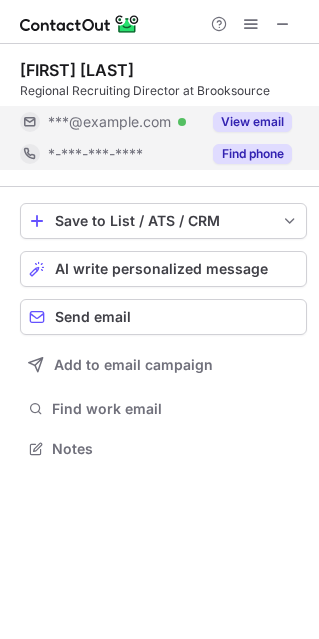 click on "Find phone" at bounding box center (252, 154) 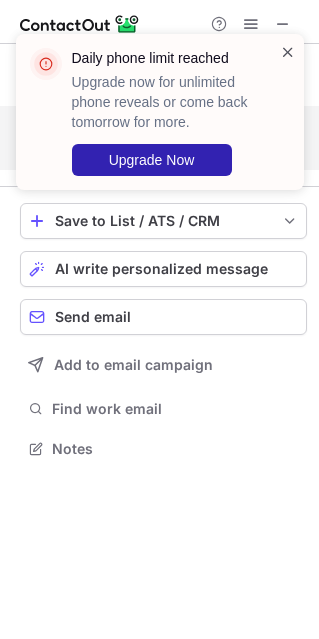 click at bounding box center [288, 52] 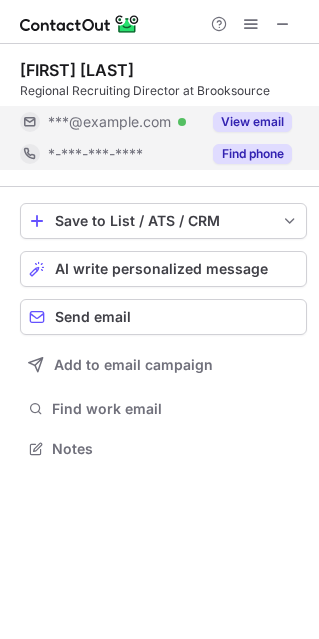 click on "Daily phone limit reached Upgrade now for unlimited phone reveals or come back tomorrow for more. Upgrade Now" at bounding box center (160, 34) 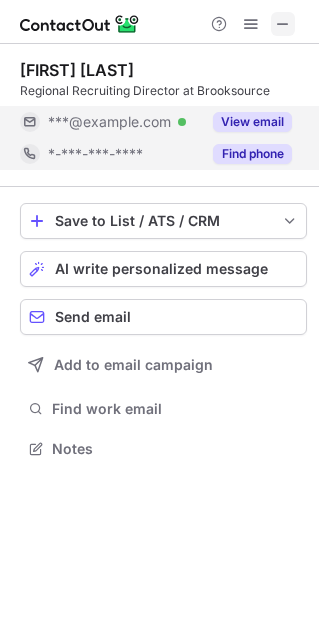 click at bounding box center [283, 24] 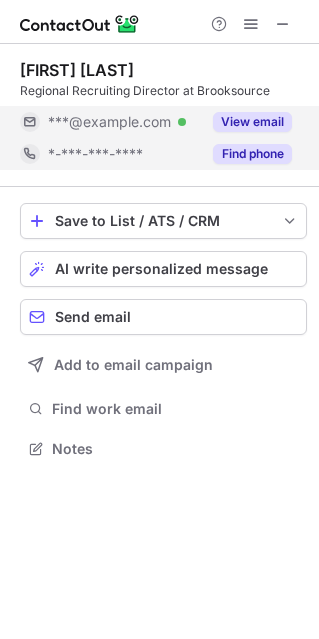 scroll, scrollTop: 10, scrollLeft: 10, axis: both 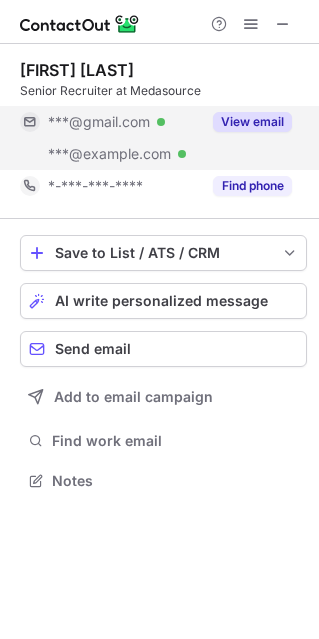 click on "View email" at bounding box center (252, 122) 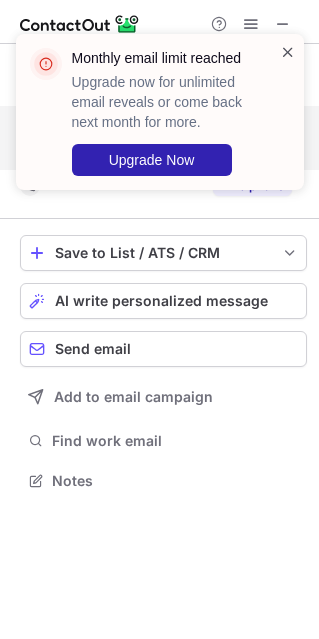 click at bounding box center (288, 52) 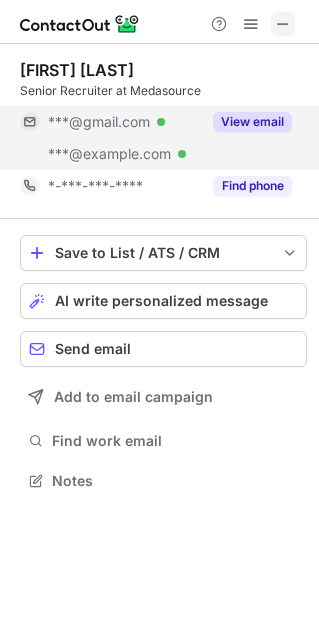 click at bounding box center (283, 24) 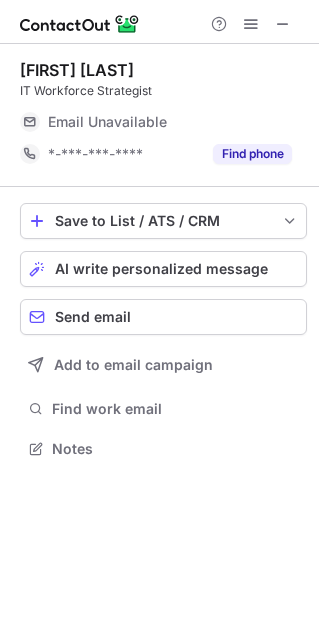 scroll, scrollTop: 434, scrollLeft: 319, axis: both 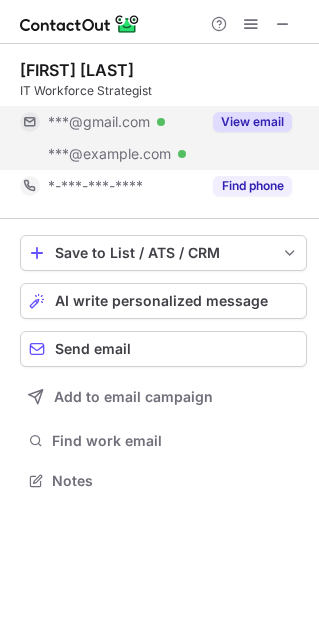 click on "View email" at bounding box center (252, 122) 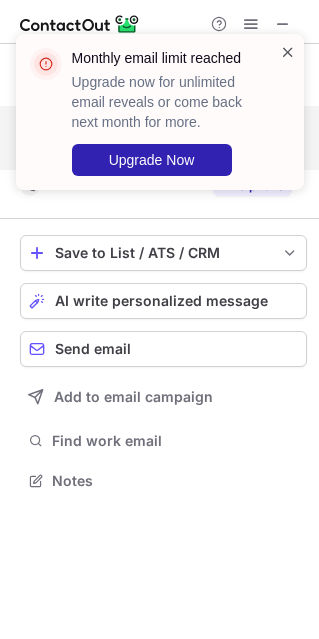 click at bounding box center [288, 52] 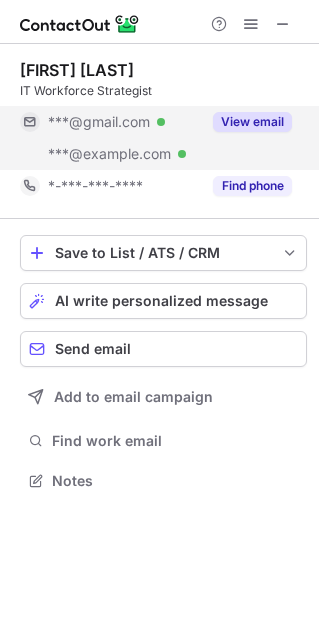 click on "Monthly email limit reached Upgrade now for unlimited email reveals or come back next month for more. Upgrade Now" at bounding box center [160, 120] 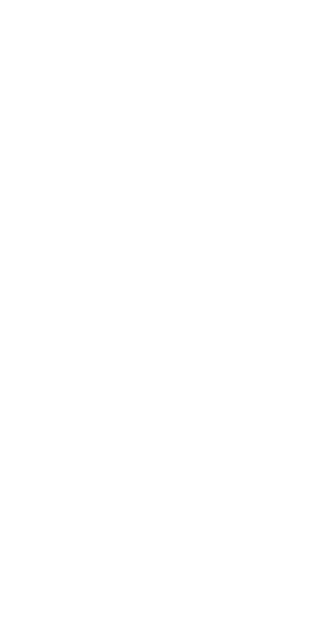 scroll, scrollTop: 0, scrollLeft: 0, axis: both 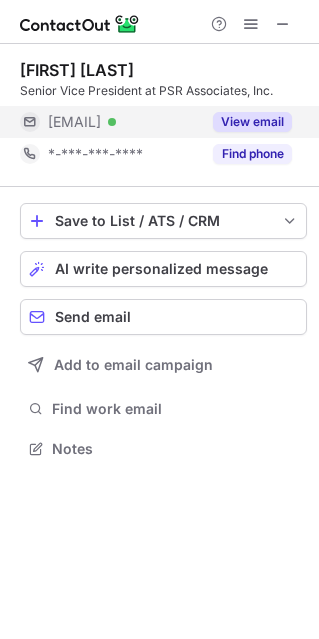 click on "View email" at bounding box center (252, 122) 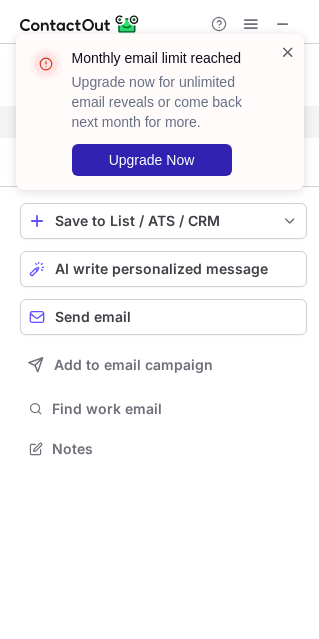 click at bounding box center (288, 52) 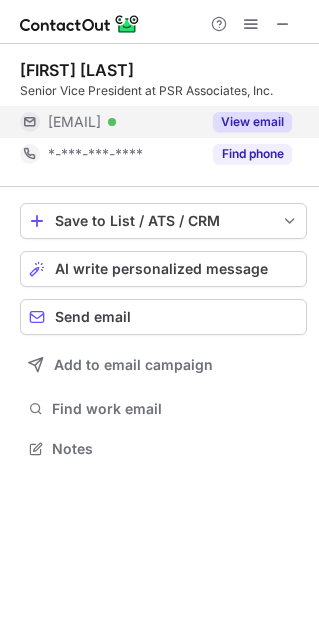click on "Monthly email limit reached Upgrade now for unlimited email reveals or come back next month for more. Upgrade Now" at bounding box center [160, 120] 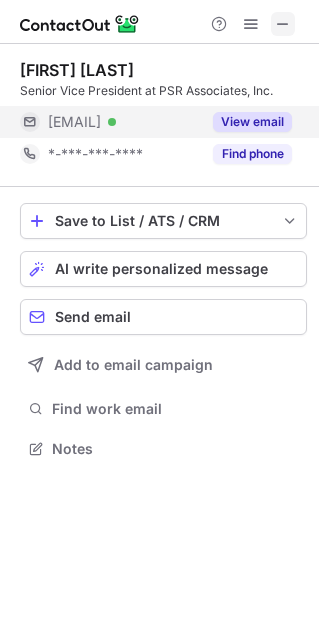 click at bounding box center [283, 24] 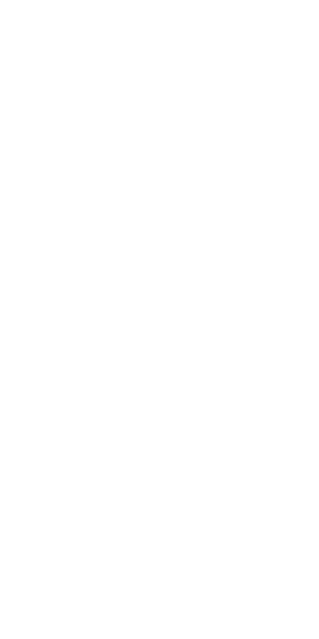 scroll, scrollTop: 0, scrollLeft: 0, axis: both 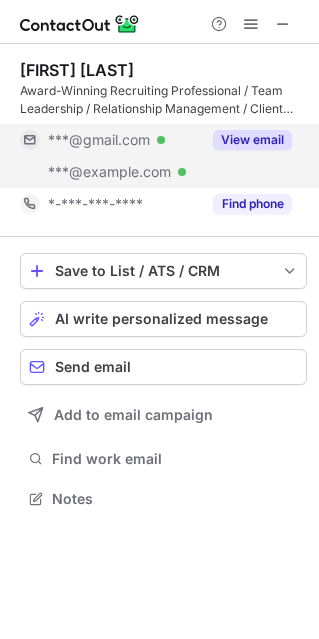 click on "View email" at bounding box center (252, 140) 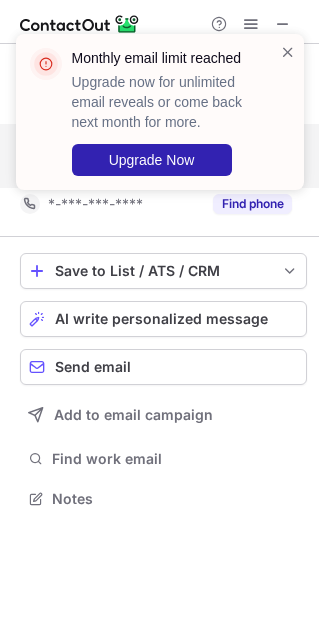 click on "Monthly email limit reached Upgrade now for unlimited email reveals or come back next month for more. Upgrade Now" at bounding box center [152, 112] 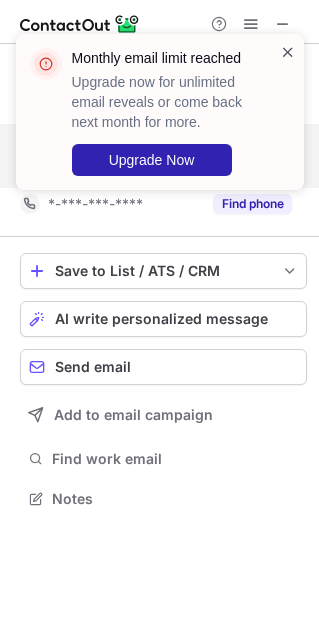 click at bounding box center (288, 52) 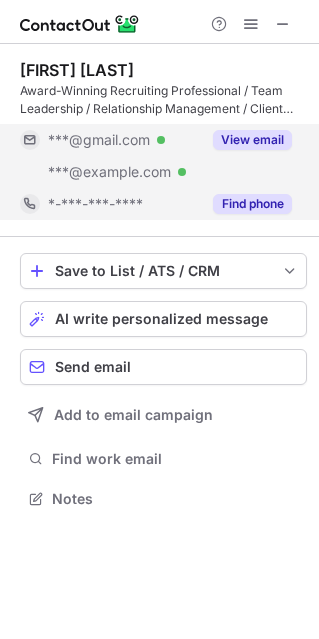 click on "Find phone" at bounding box center [252, 204] 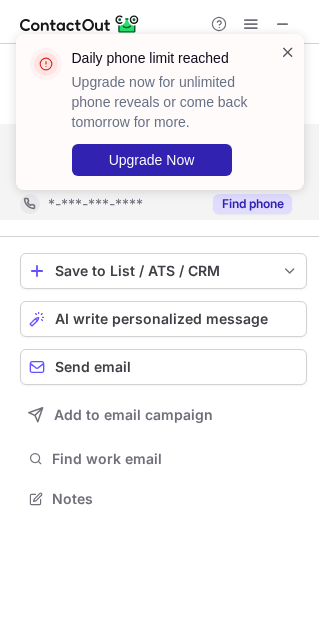 click at bounding box center [288, 52] 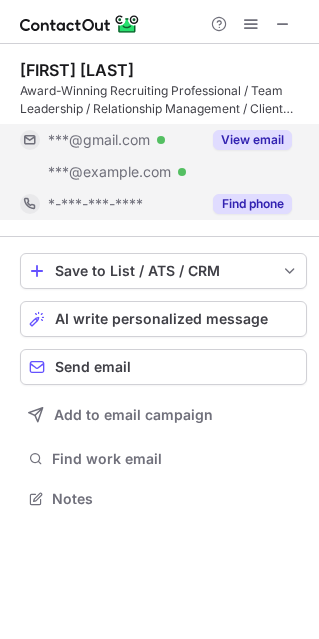 click on "Daily phone limit reached Upgrade now for unlimited phone reveals or come back tomorrow for more. Upgrade Now" at bounding box center [160, 34] 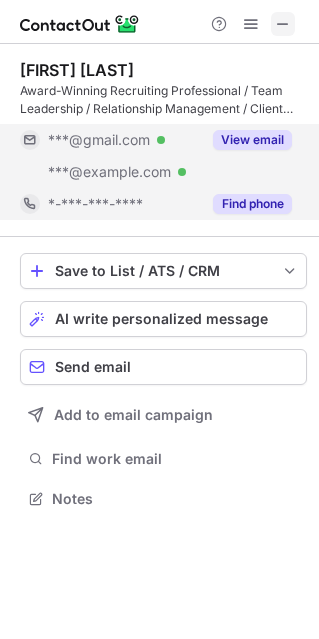 click at bounding box center (283, 24) 